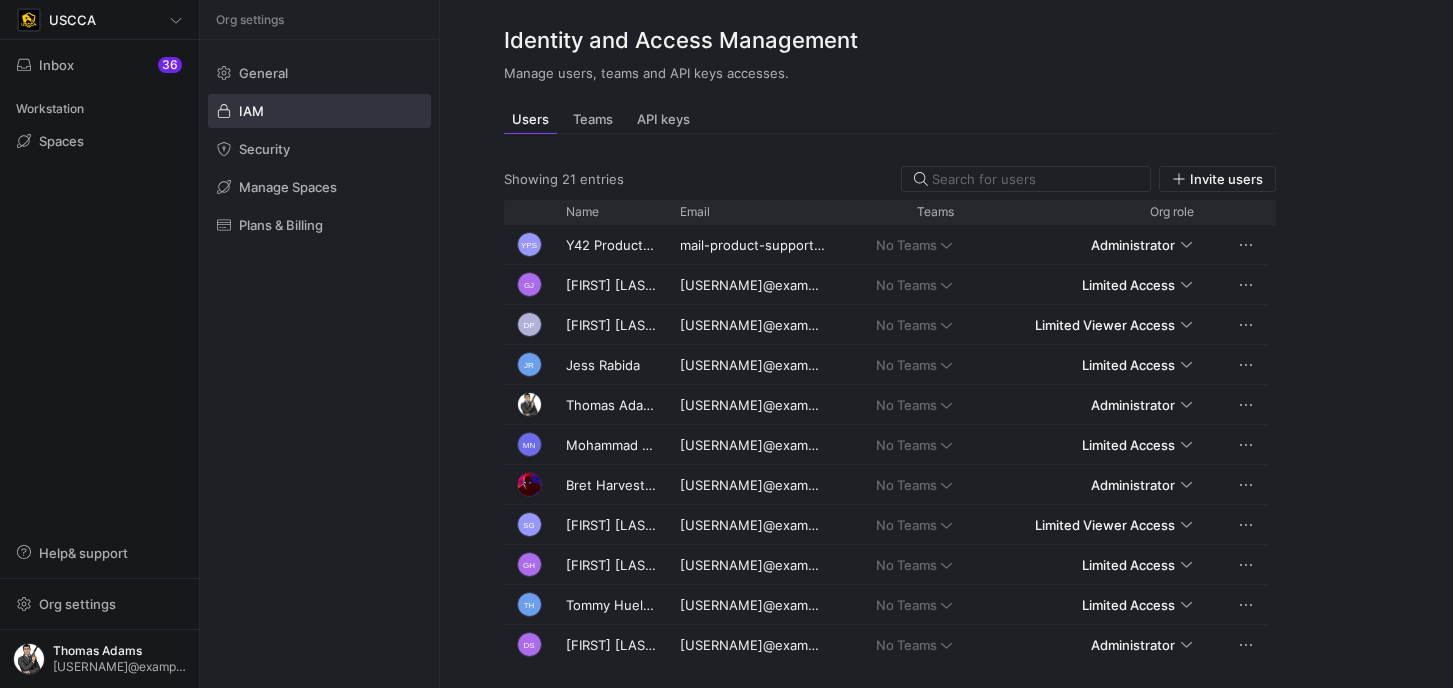 scroll, scrollTop: 0, scrollLeft: 0, axis: both 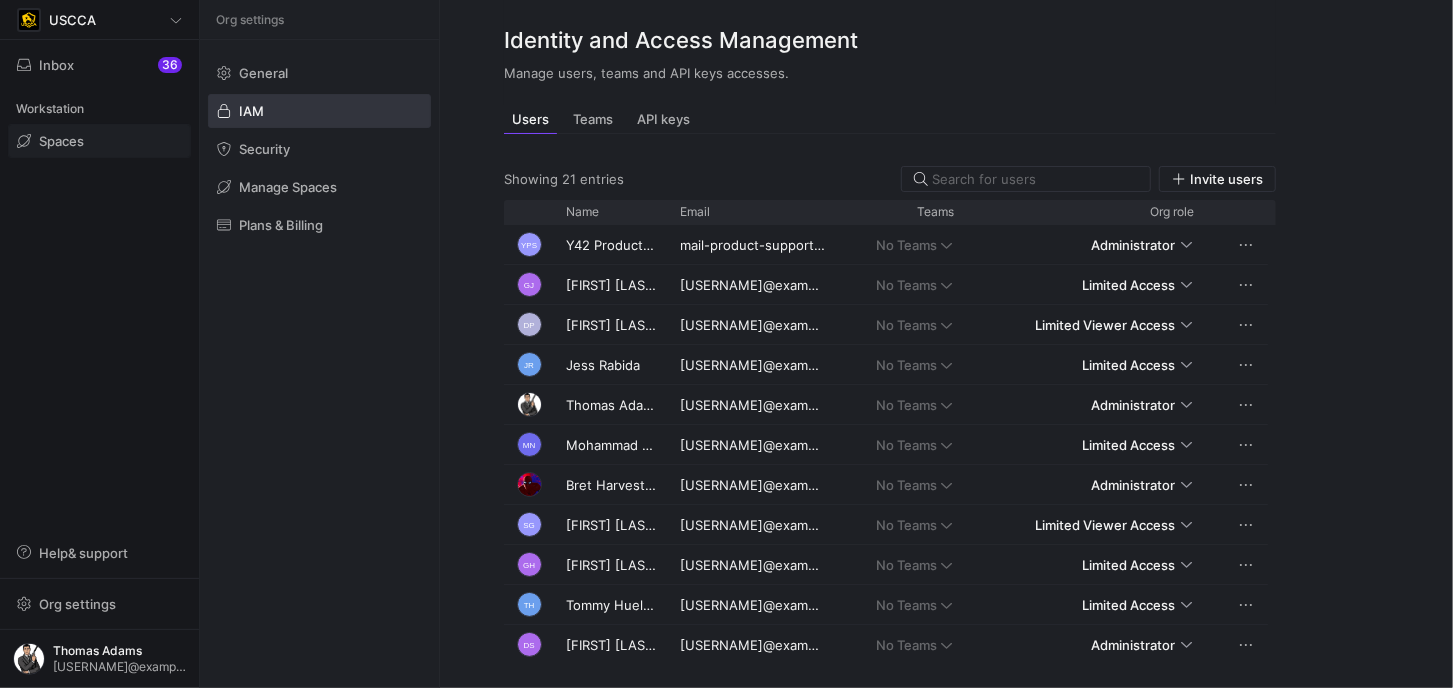 click at bounding box center [99, 141] 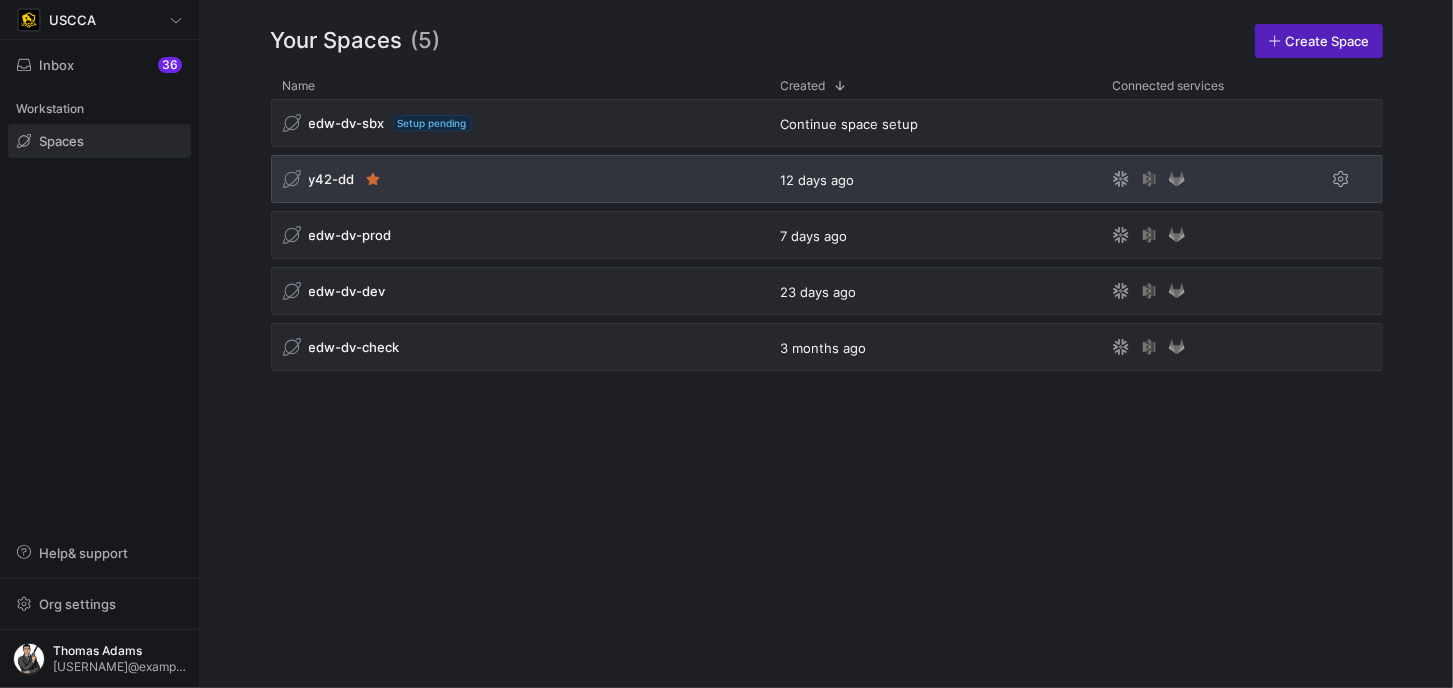 click on "y42-dd" at bounding box center (520, 179) 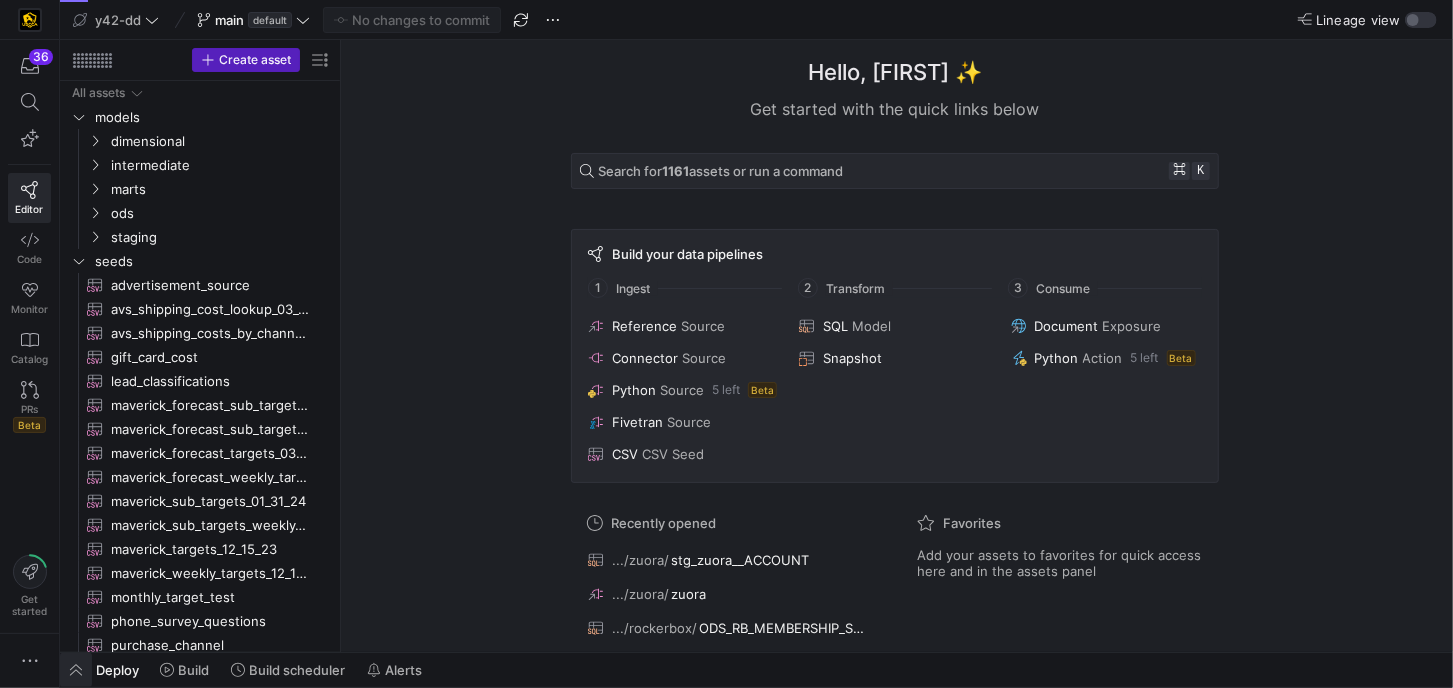 click at bounding box center (76, 670) 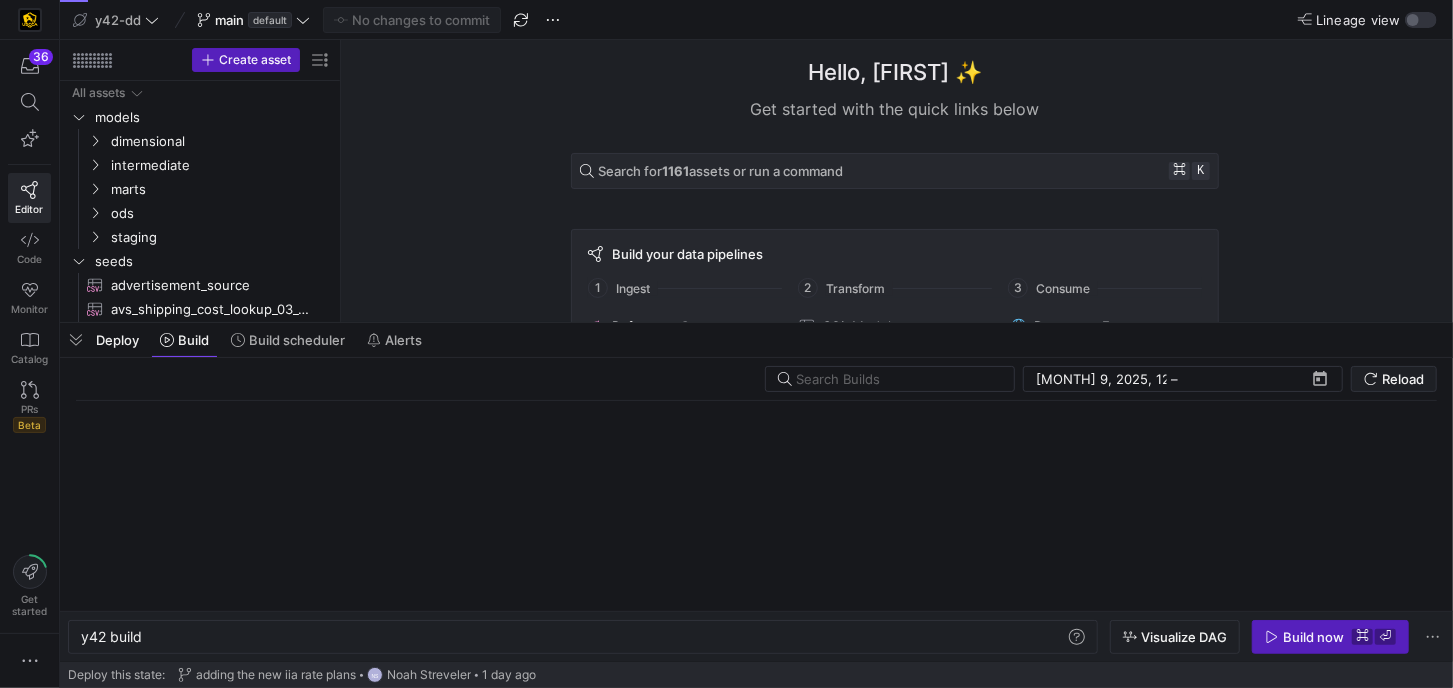 scroll, scrollTop: 0, scrollLeft: 60, axis: horizontal 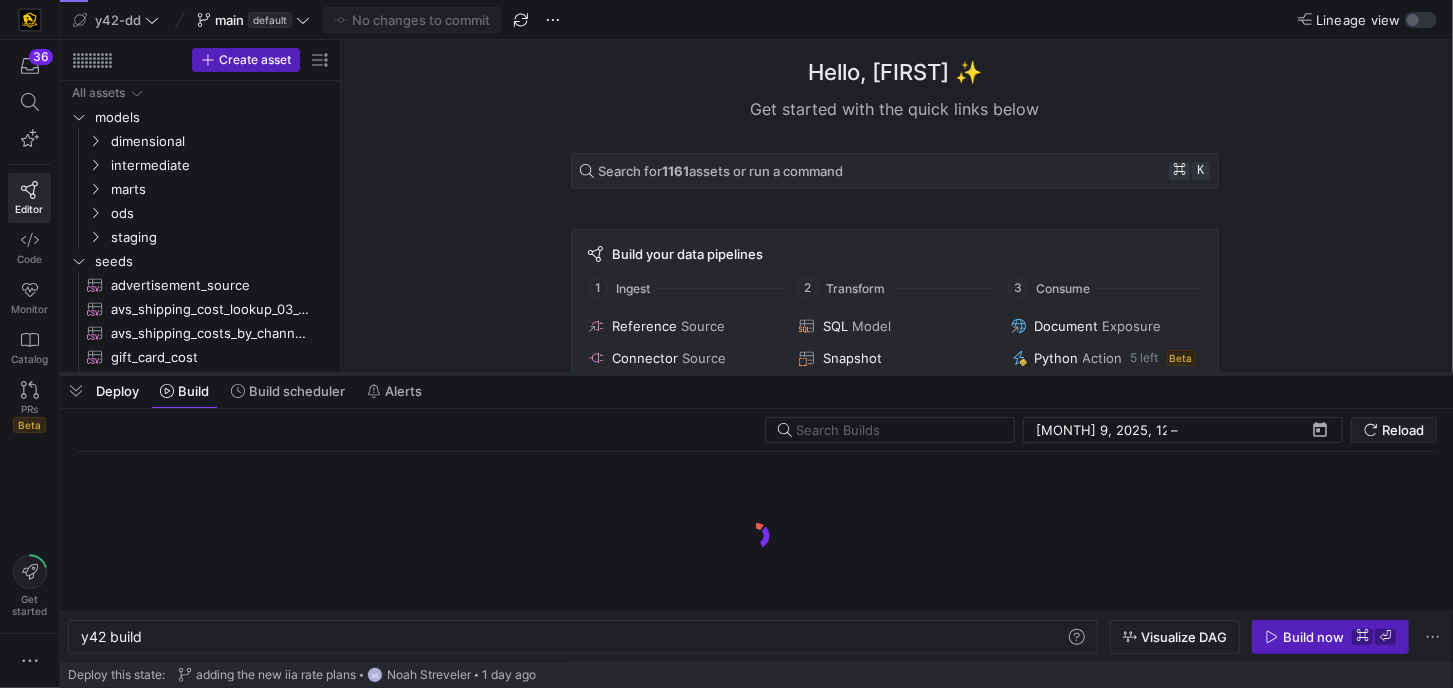 drag, startPoint x: 487, startPoint y: 324, endPoint x: 487, endPoint y: 375, distance: 51 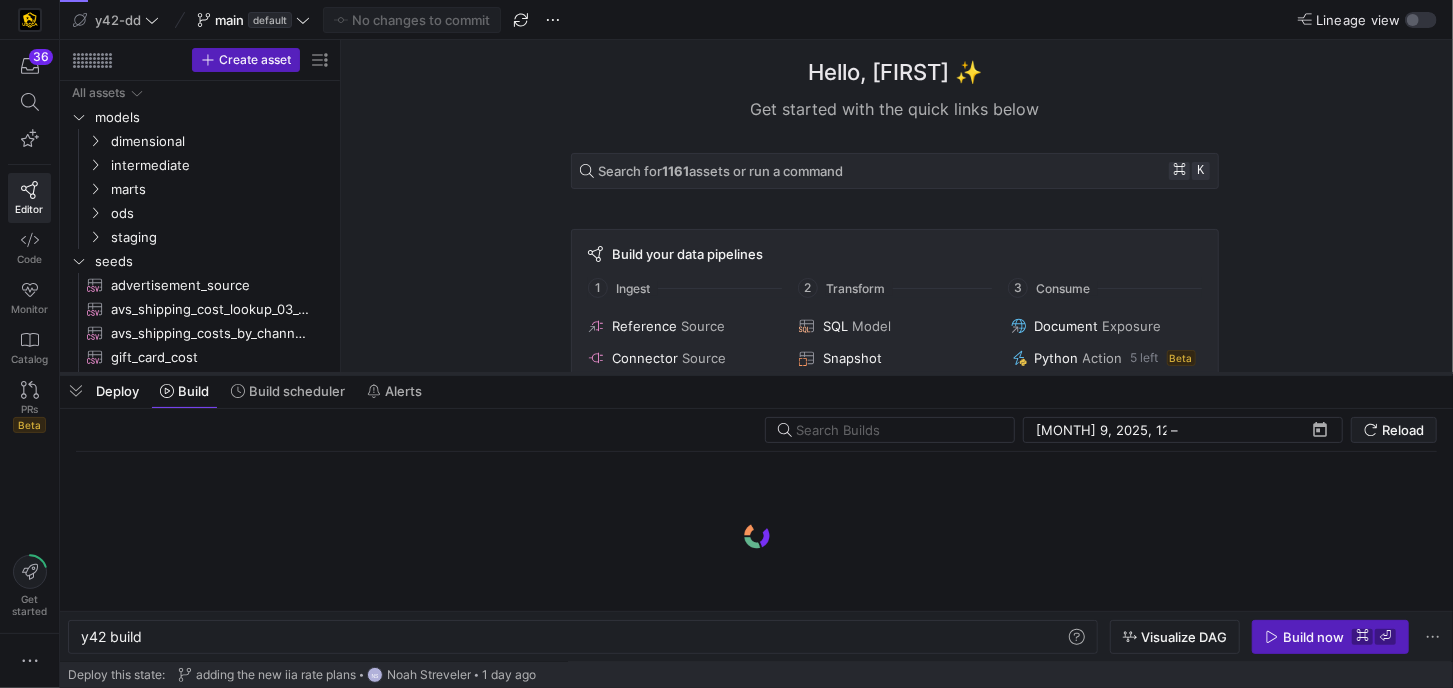click at bounding box center (756, 374) 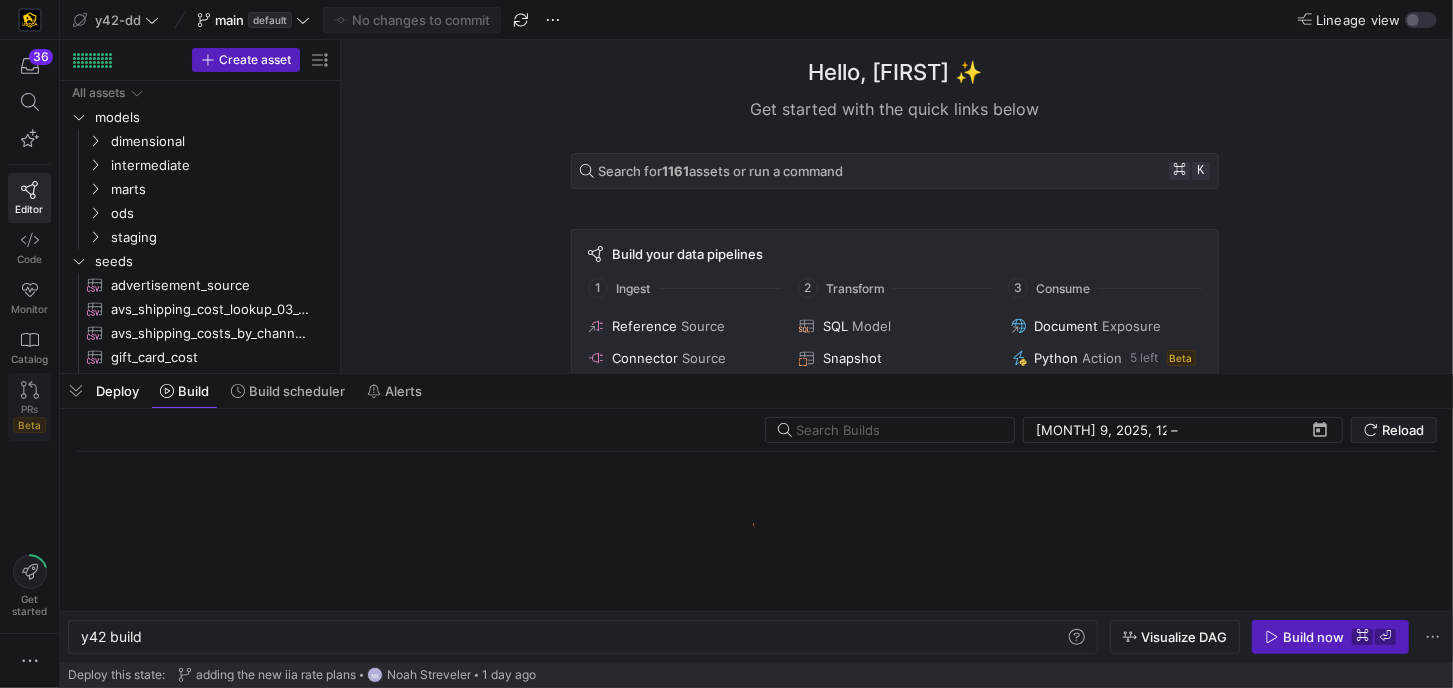click on "PRs   Beta" at bounding box center [29, 407] 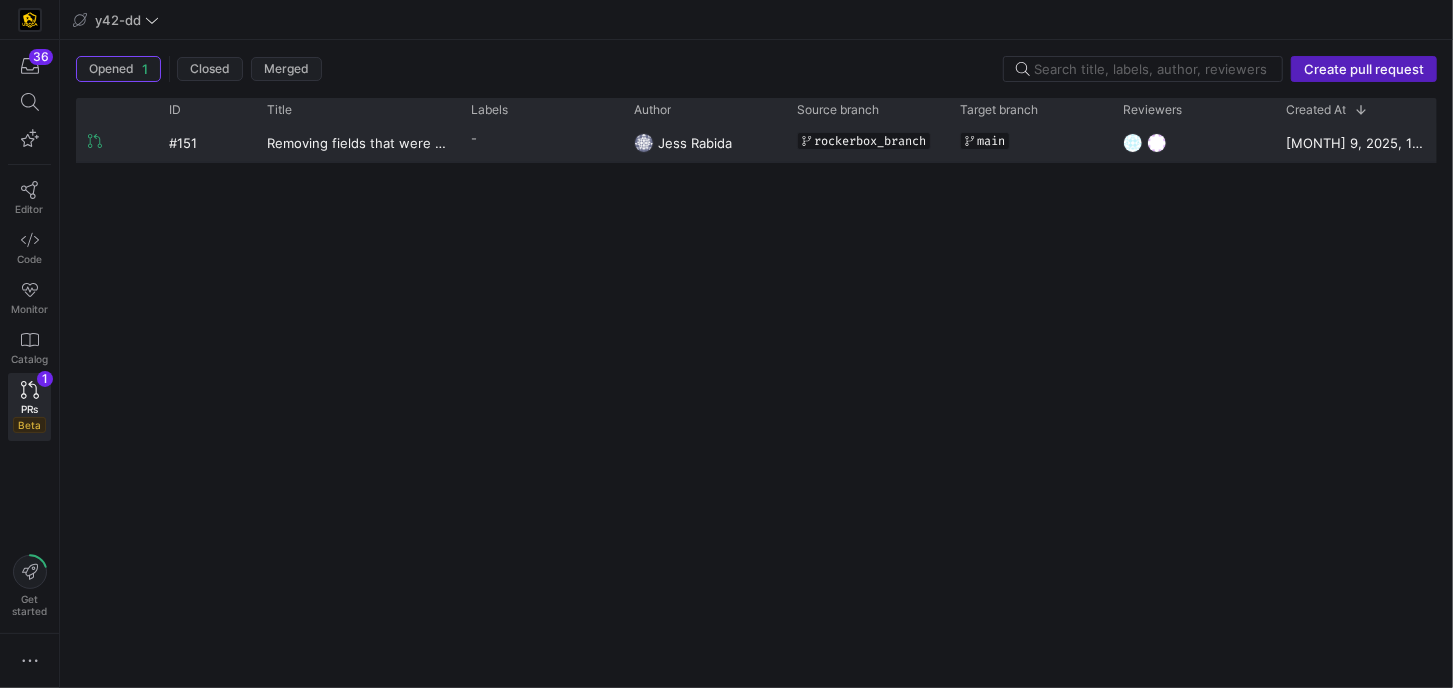 click on "-" at bounding box center [540, 138] 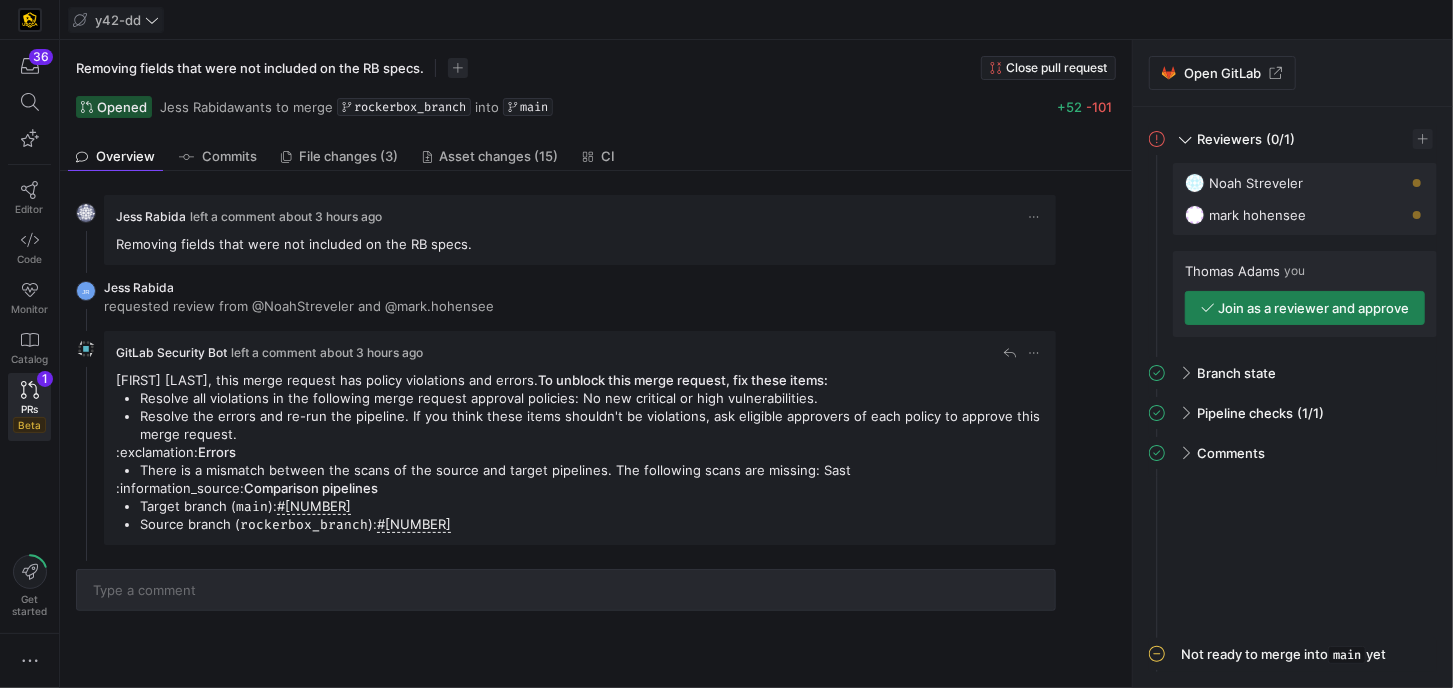 click on "y42-dd" at bounding box center (118, 20) 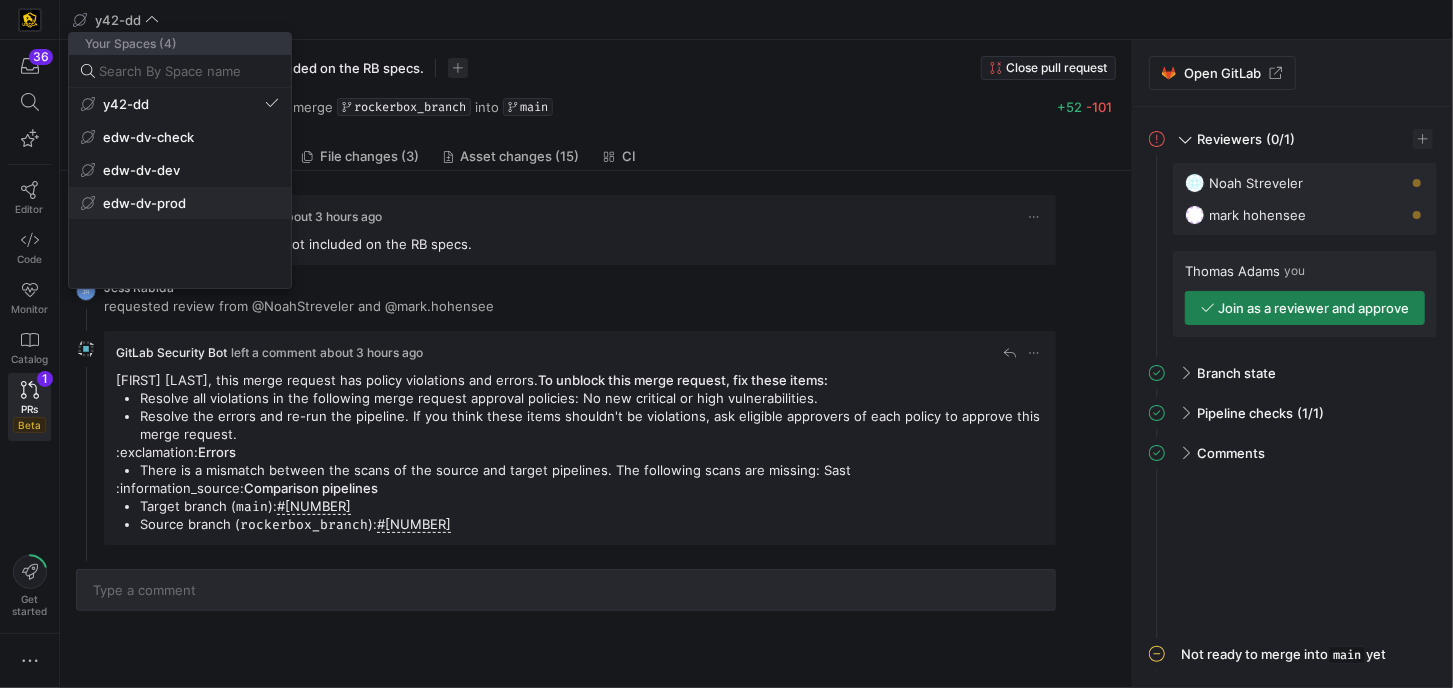 click on "edw-dv-prod" at bounding box center (180, 203) 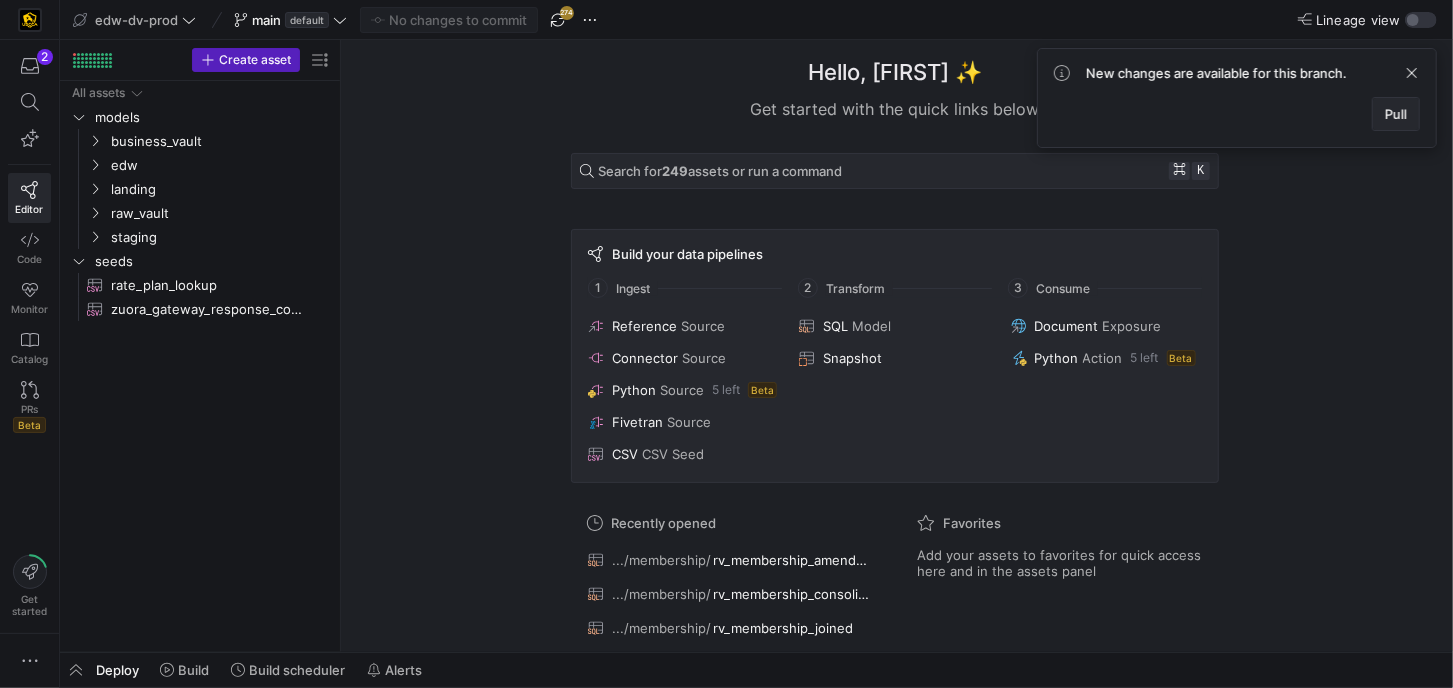 click on "Pull" at bounding box center (1396, 114) 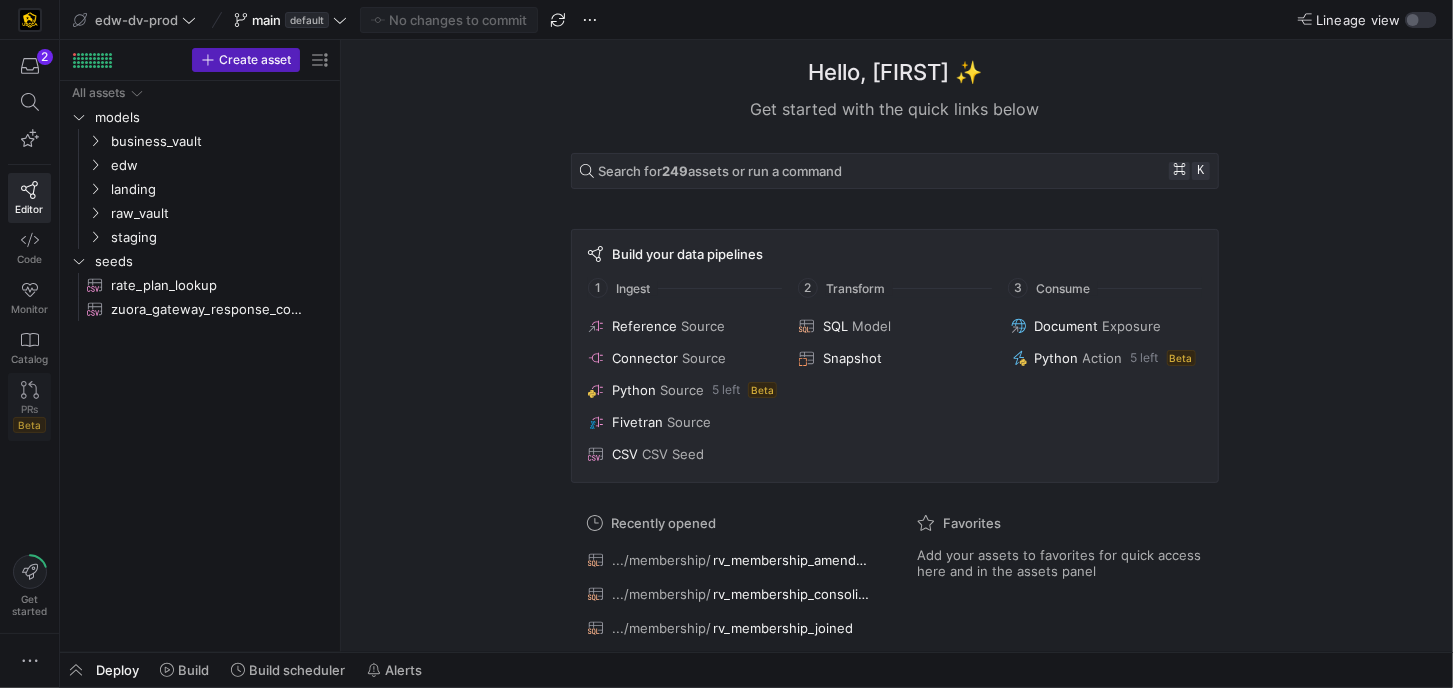 click on "PRs   Beta" at bounding box center [29, 407] 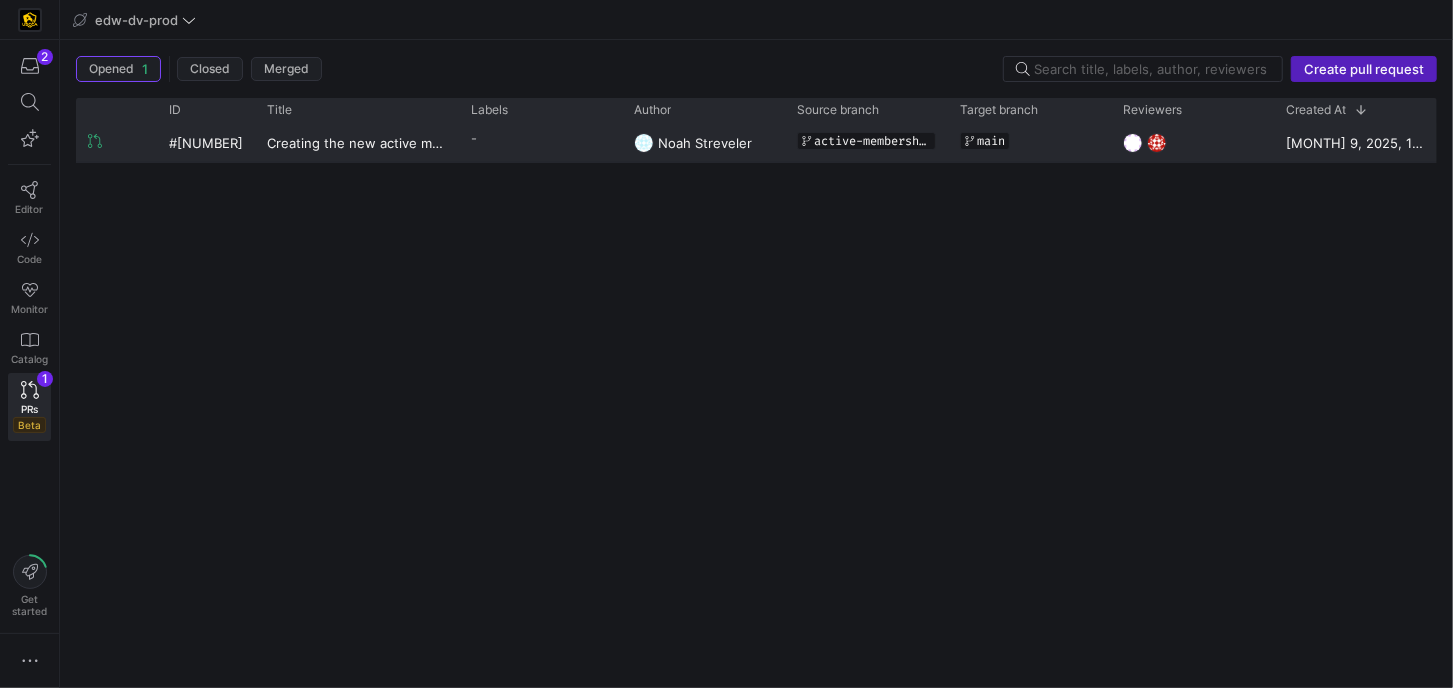 click on "-" at bounding box center [540, 138] 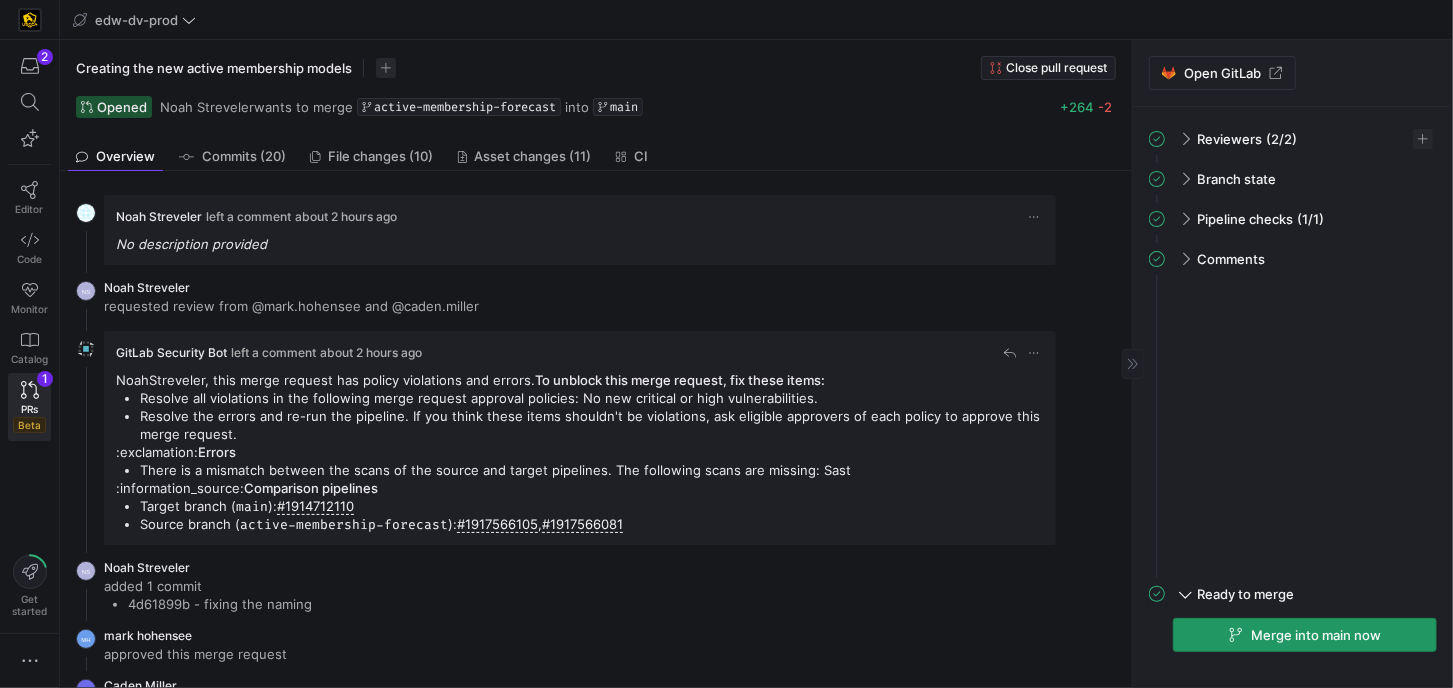 click on "Merge into main now" at bounding box center [1316, 635] 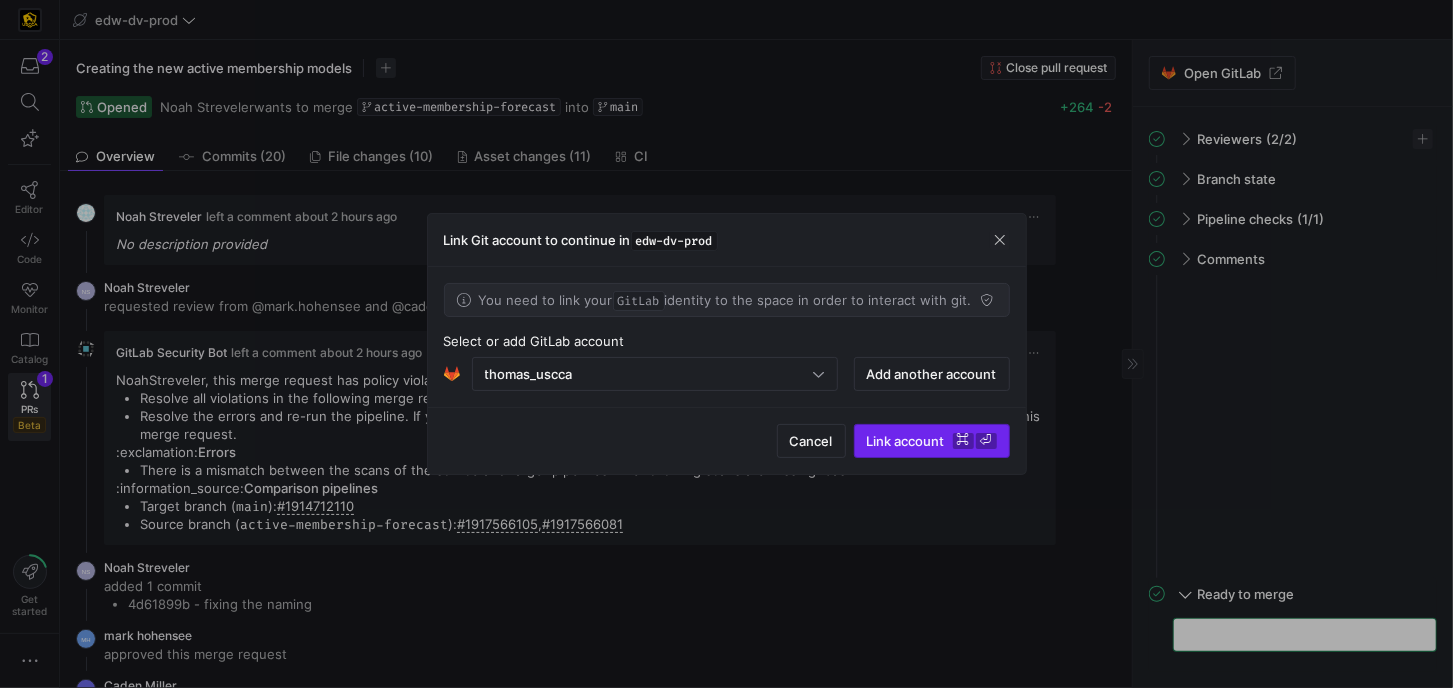 click on "Link account  ⌘ ⏎" at bounding box center [932, 441] 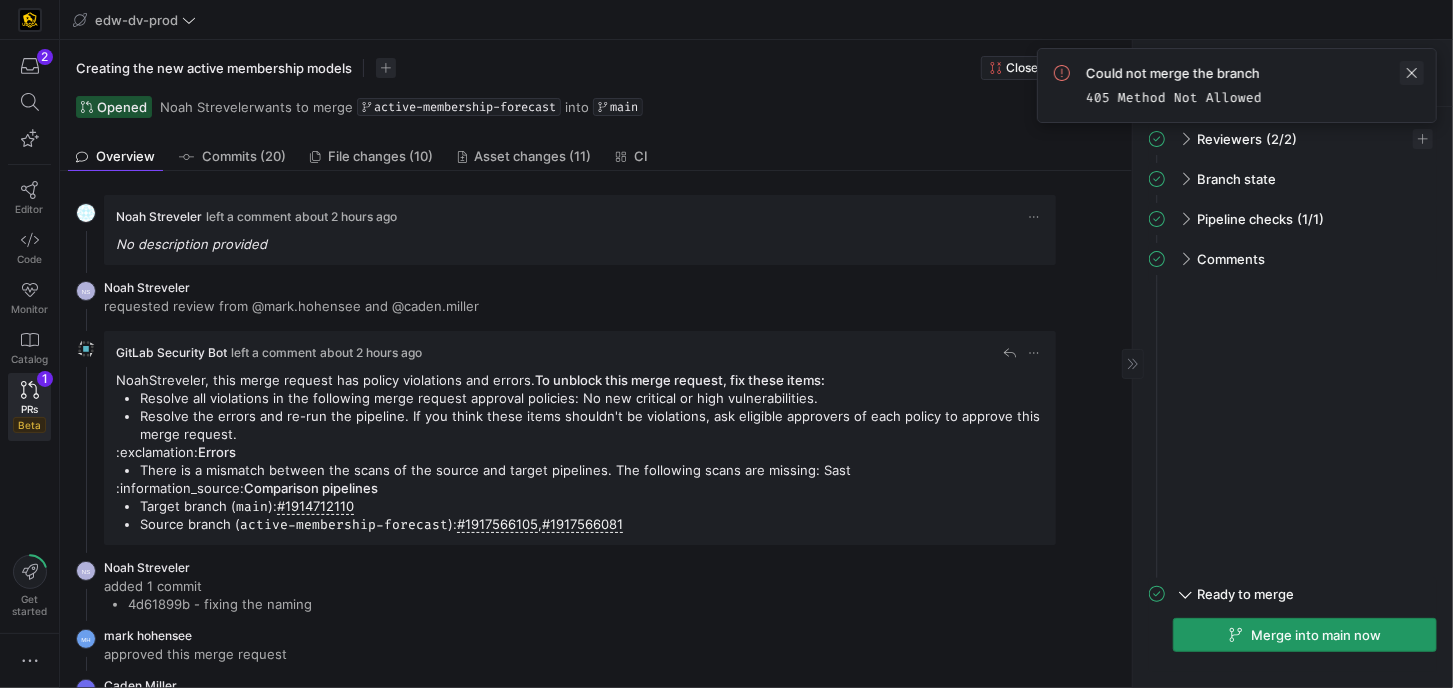click at bounding box center [1412, 73] 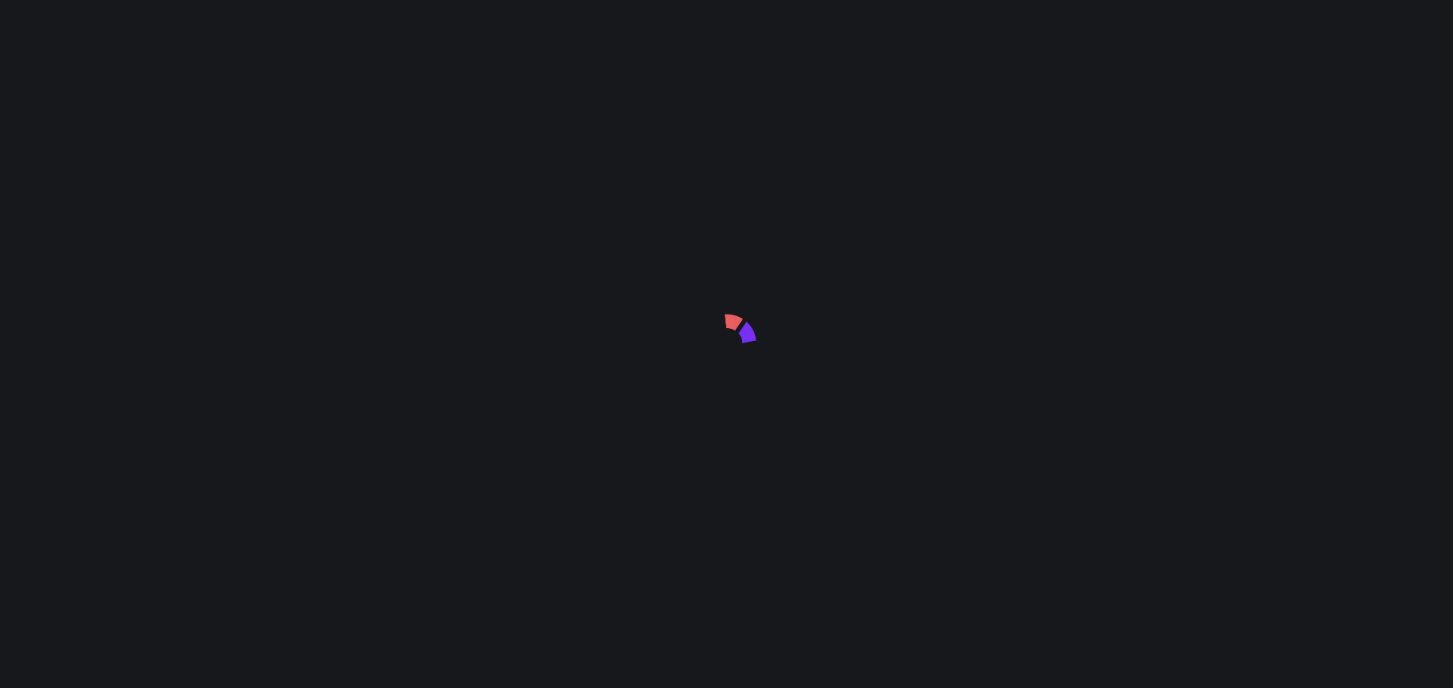 scroll, scrollTop: 0, scrollLeft: 0, axis: both 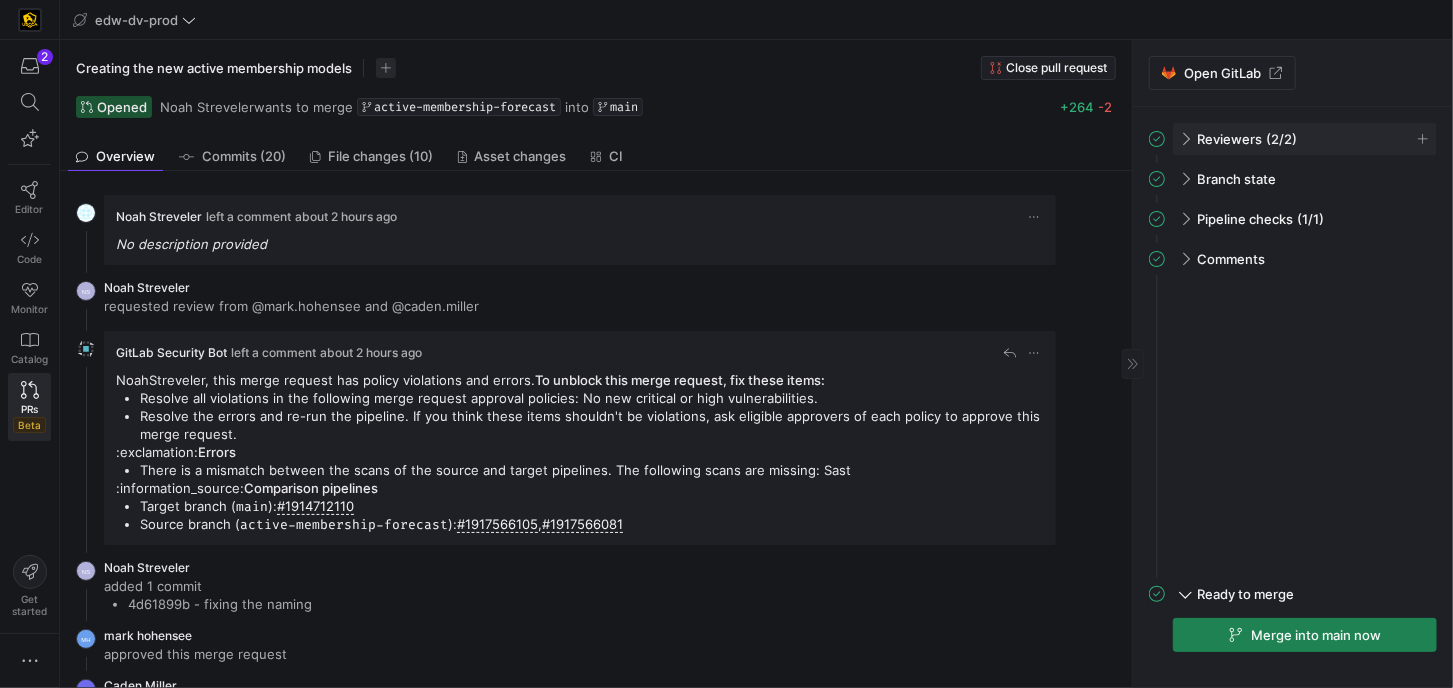 click at bounding box center [1184, 139] 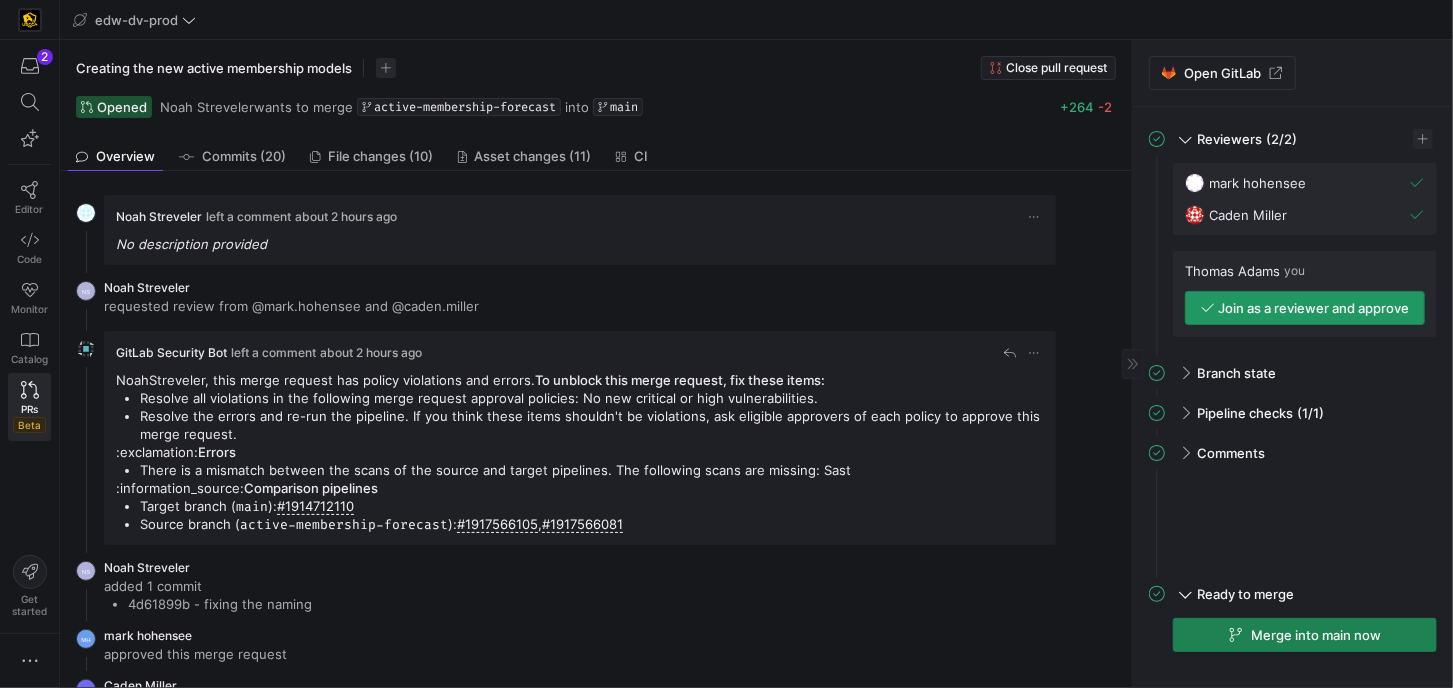 click on "Join as a reviewer and approve" at bounding box center [1314, 308] 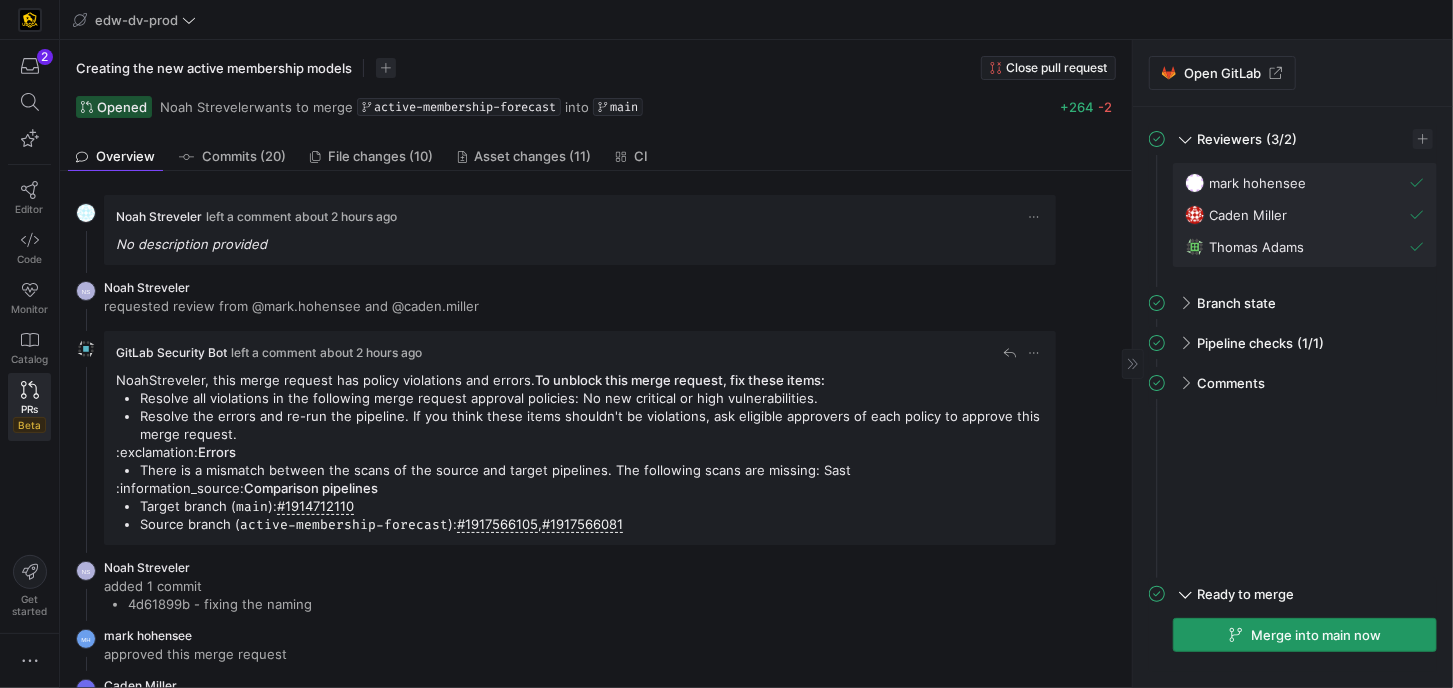 click on "Merge into main now" at bounding box center [1305, 635] 